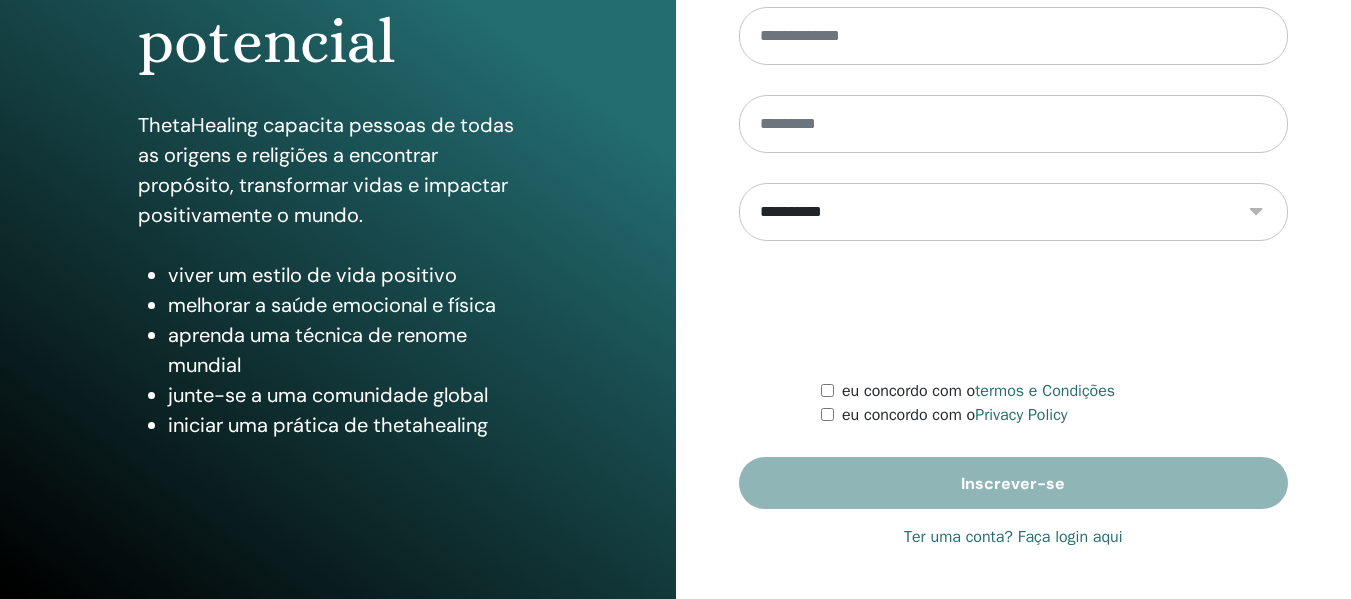 scroll, scrollTop: 0, scrollLeft: 0, axis: both 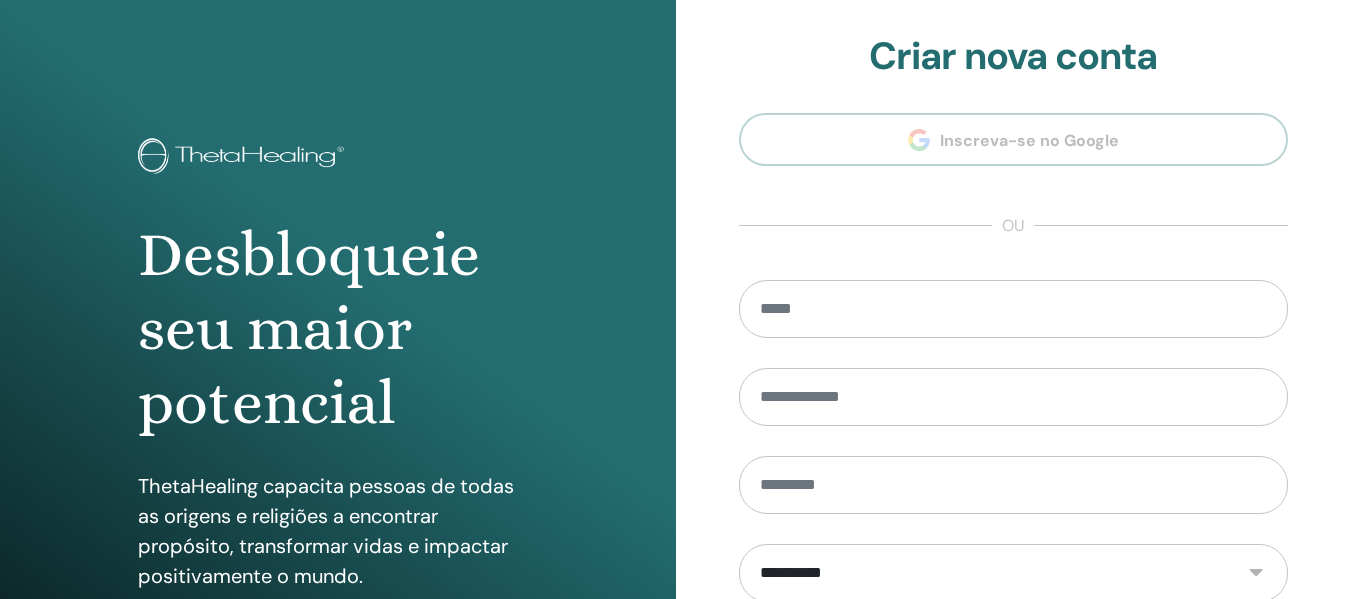 click on "**********" at bounding box center (1014, 452) 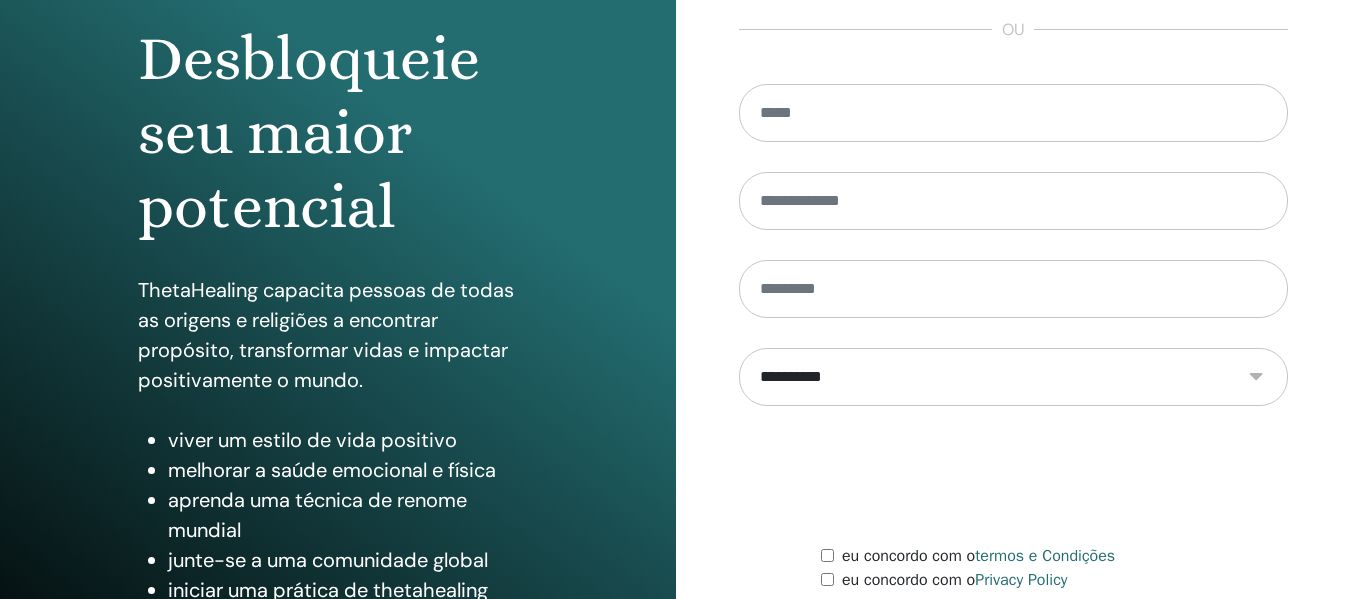 scroll, scrollTop: 0, scrollLeft: 0, axis: both 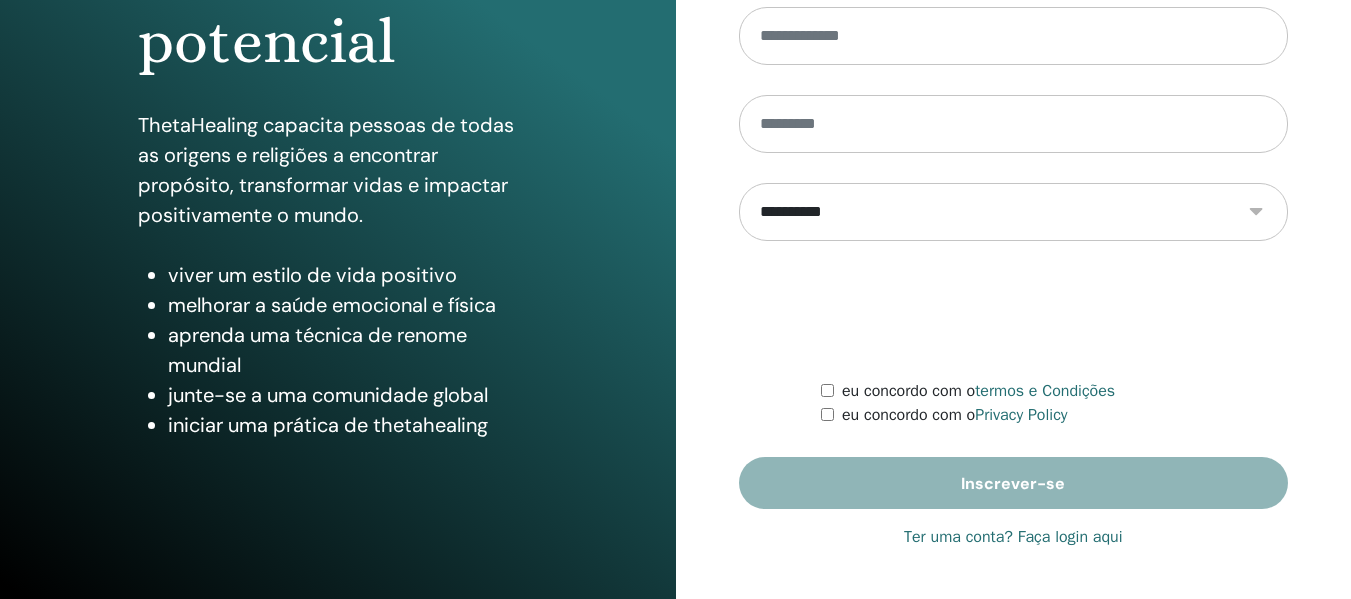 click on "Ter uma conta? Faça login aqui" at bounding box center (1013, 537) 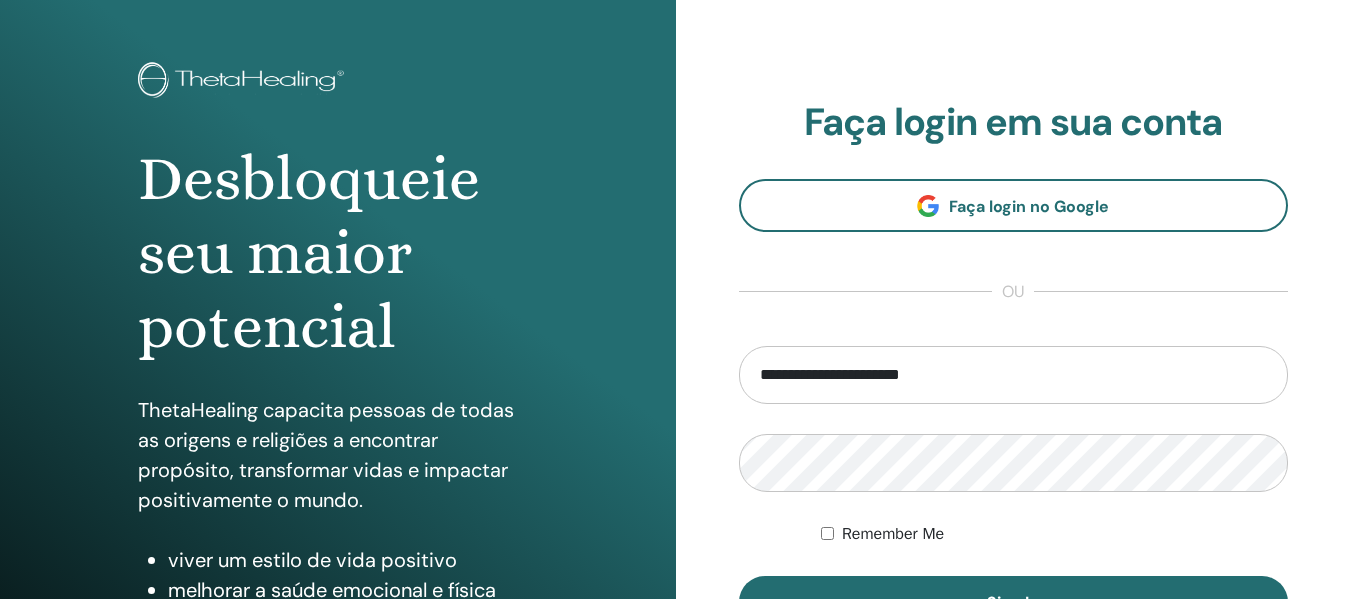 scroll, scrollTop: 361, scrollLeft: 0, axis: vertical 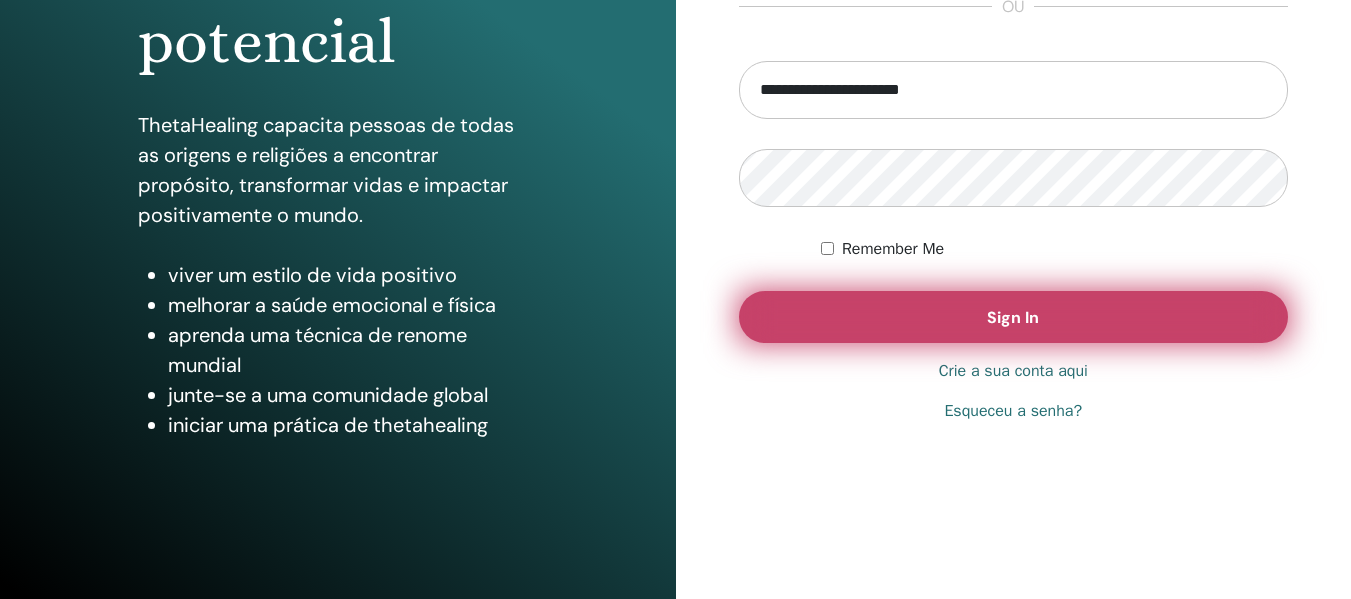 click on "Sign In" at bounding box center [1013, 317] 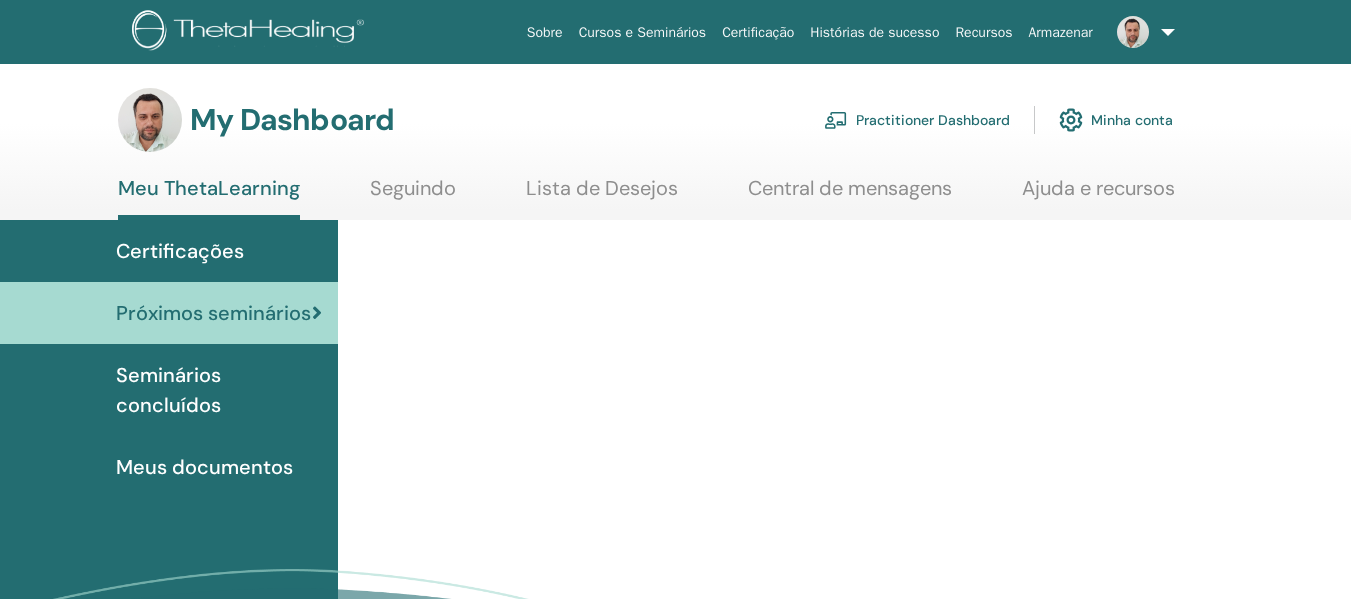 scroll, scrollTop: 0, scrollLeft: 0, axis: both 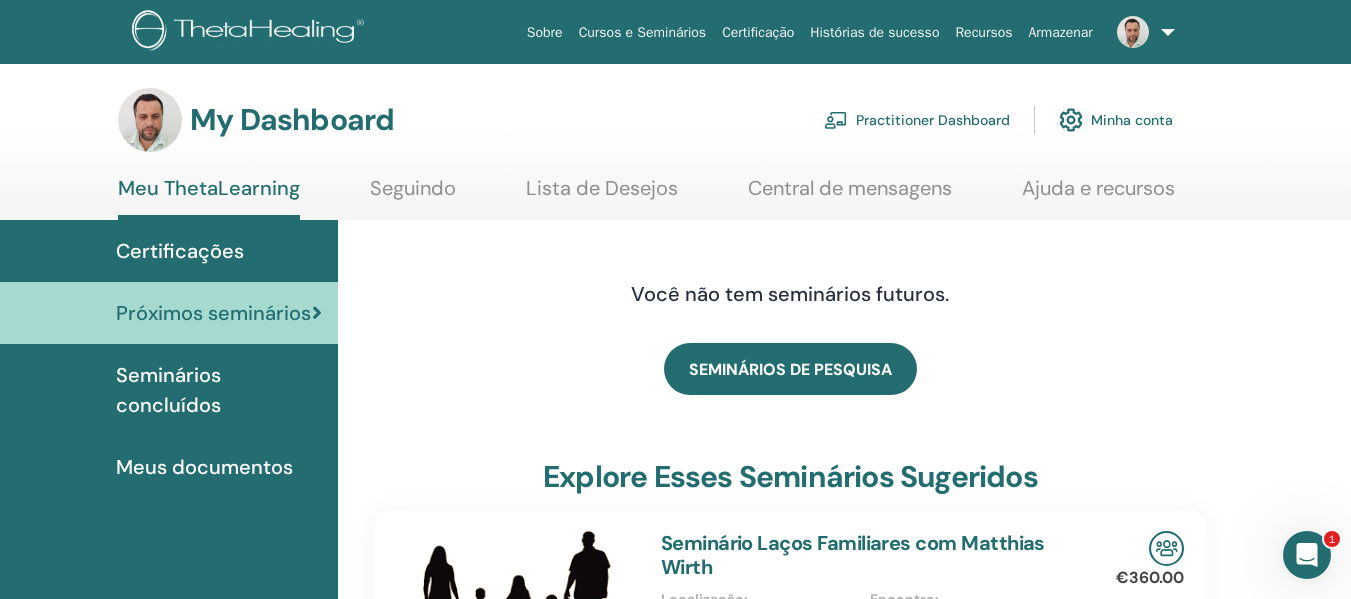 click on "Certificações" at bounding box center [180, 251] 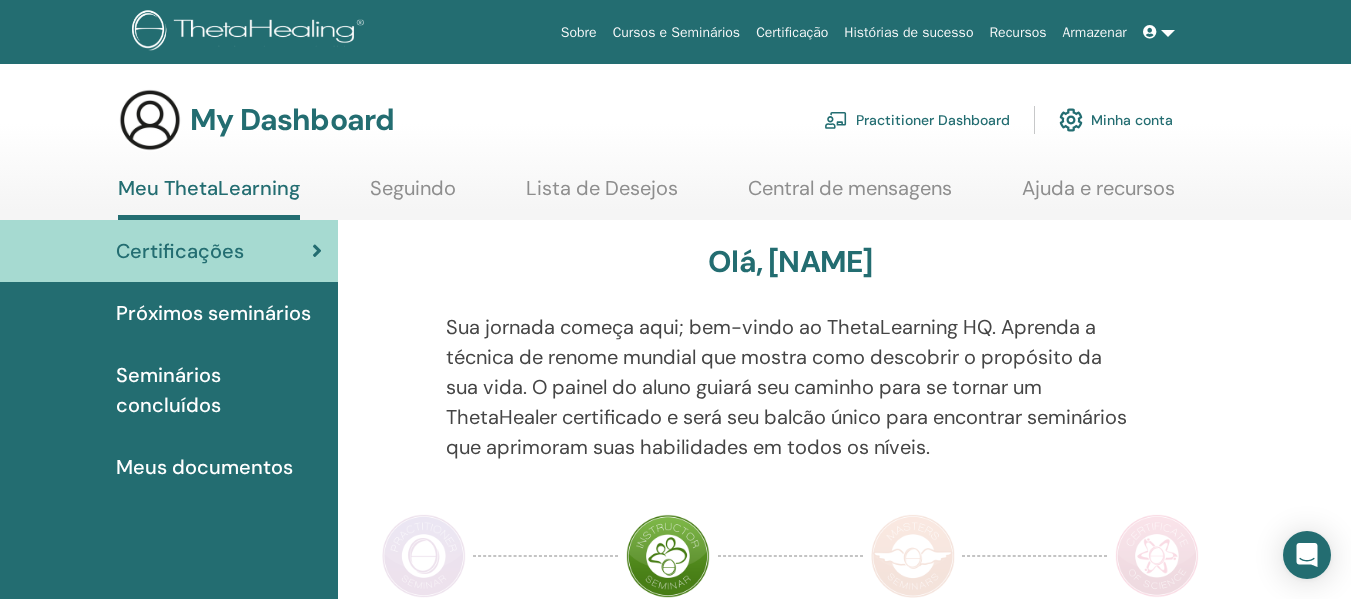 scroll, scrollTop: 0, scrollLeft: 0, axis: both 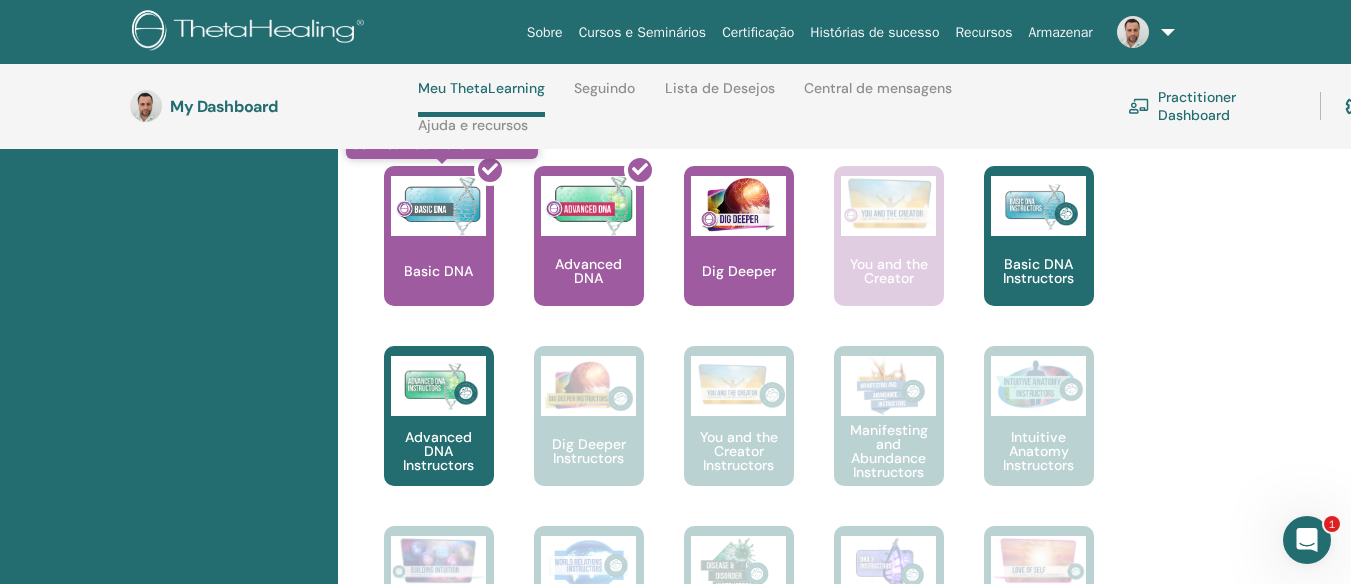 click at bounding box center [451, 244] 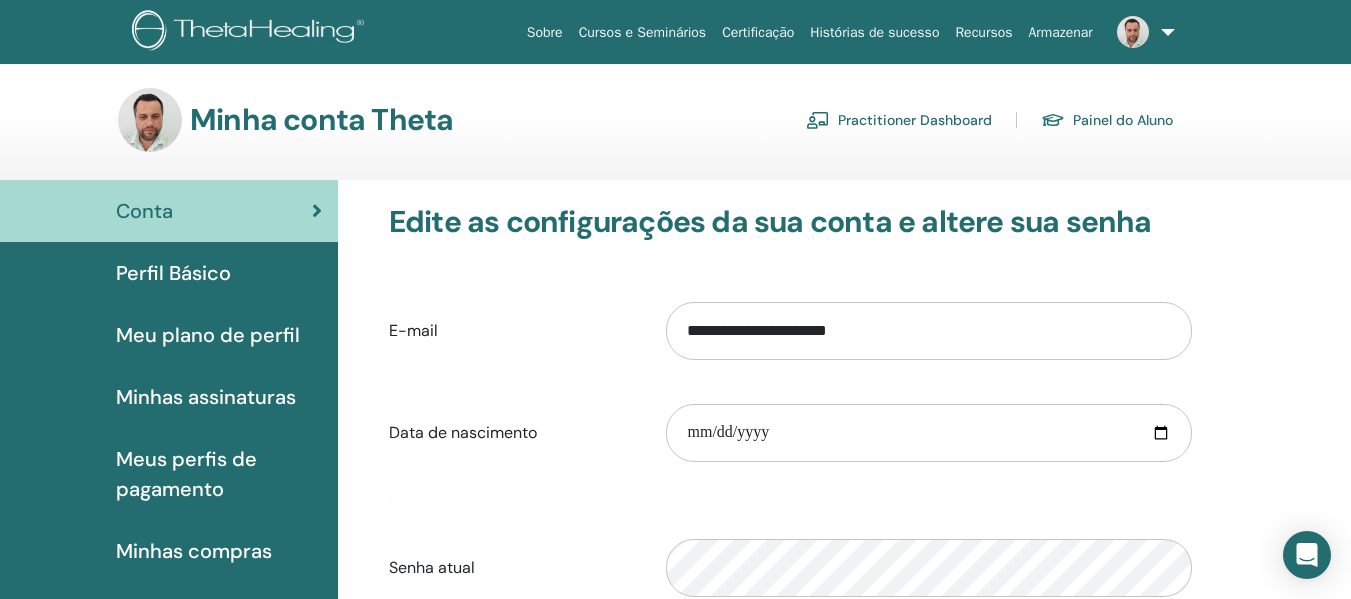 scroll, scrollTop: 0, scrollLeft: 0, axis: both 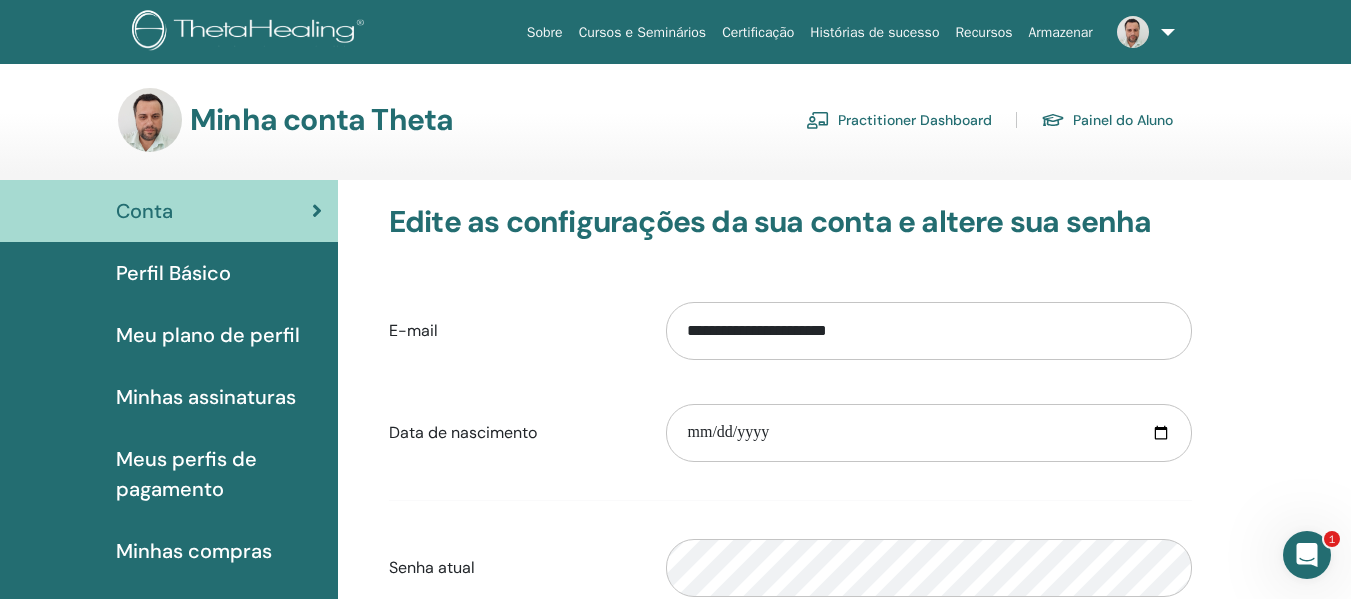 click at bounding box center [1133, 32] 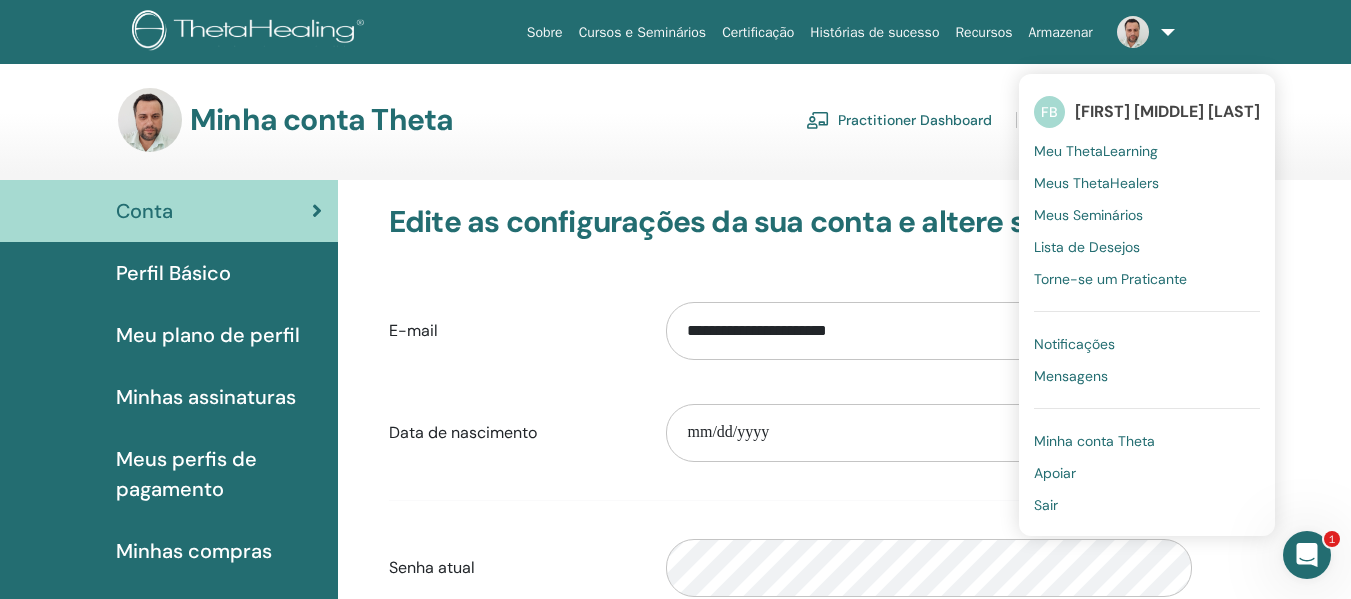 click on "Meus ThetaHealers" at bounding box center [1096, 183] 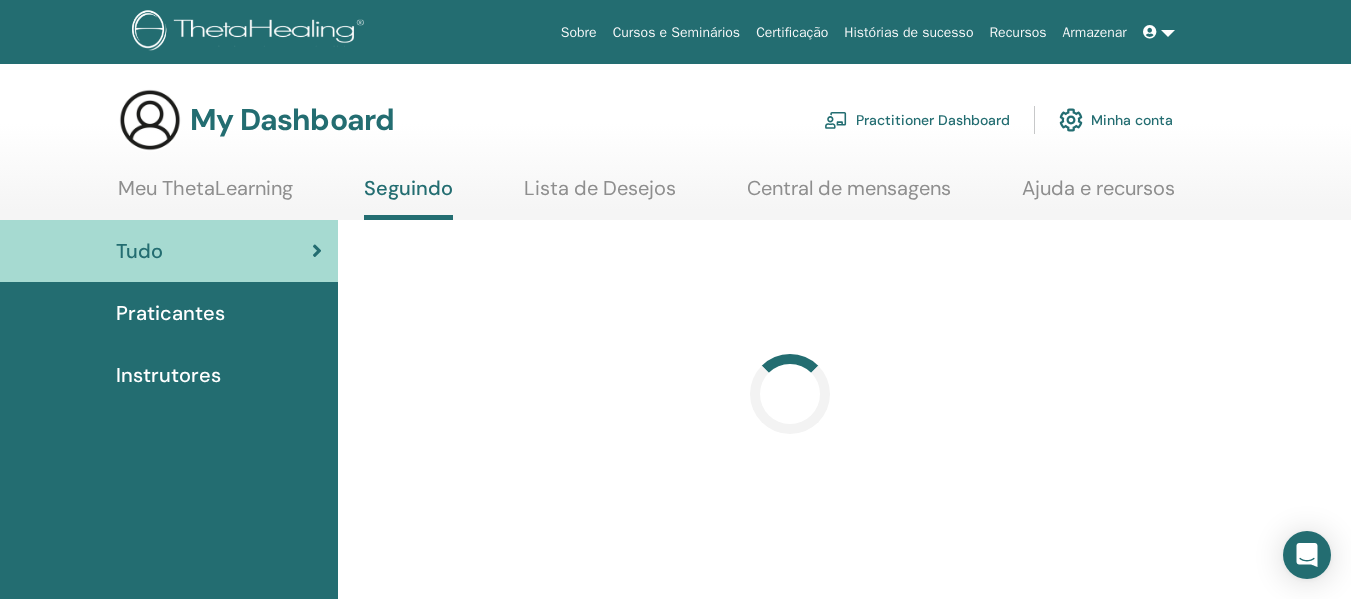 scroll, scrollTop: 0, scrollLeft: 0, axis: both 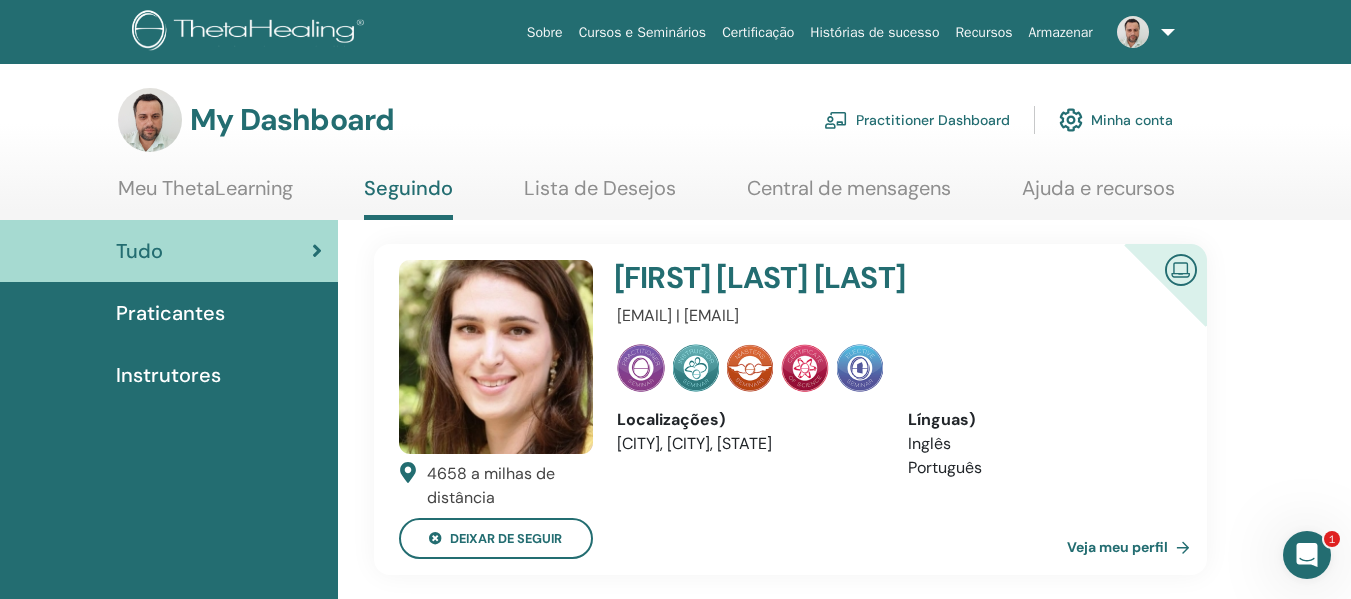 click on "Minha conta" at bounding box center [1116, 120] 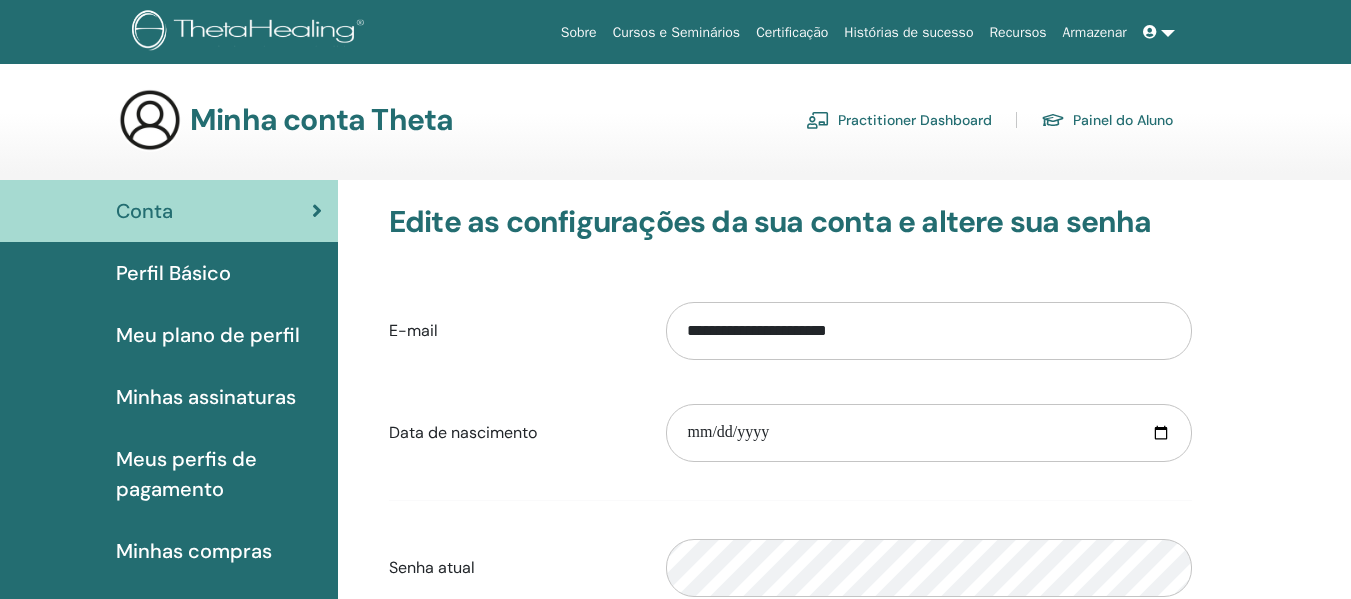 scroll, scrollTop: 0, scrollLeft: 0, axis: both 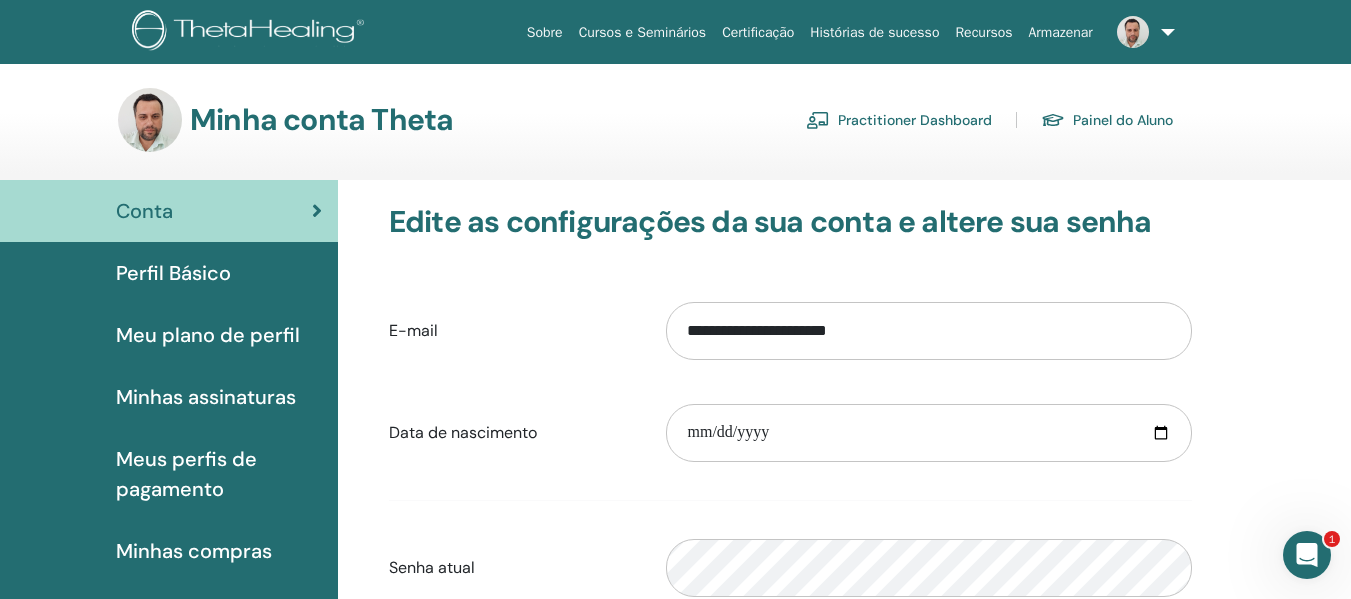 click on "Practitioner Dashboard" at bounding box center (899, 120) 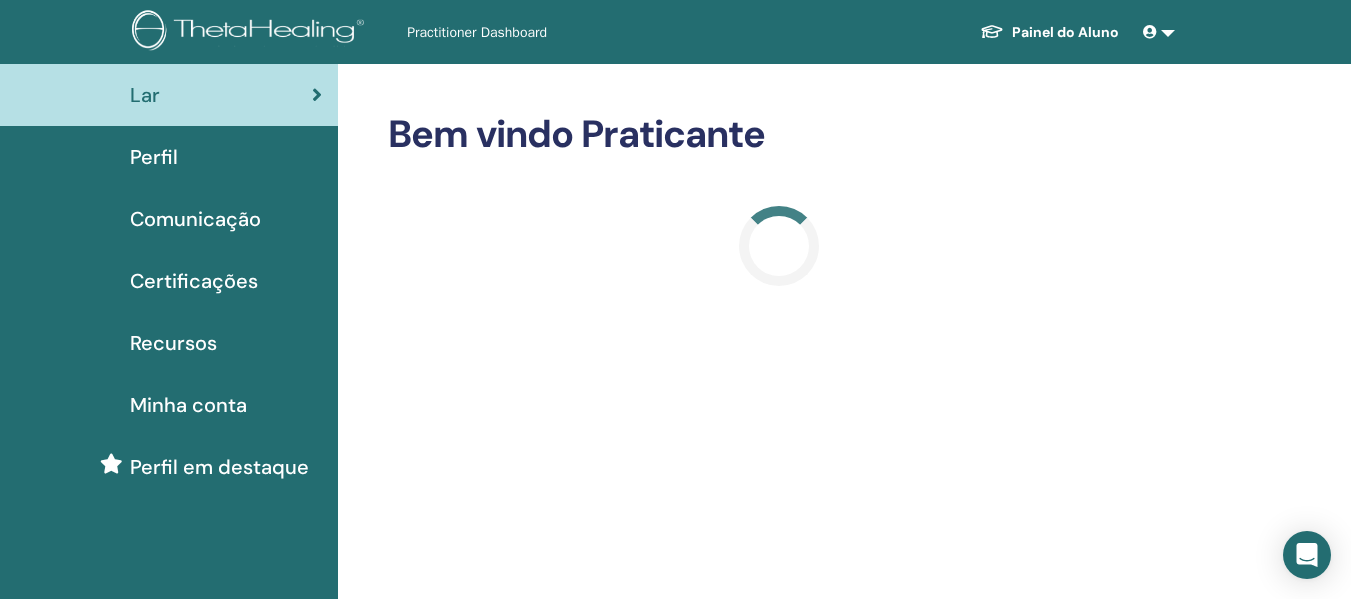 scroll, scrollTop: 0, scrollLeft: 0, axis: both 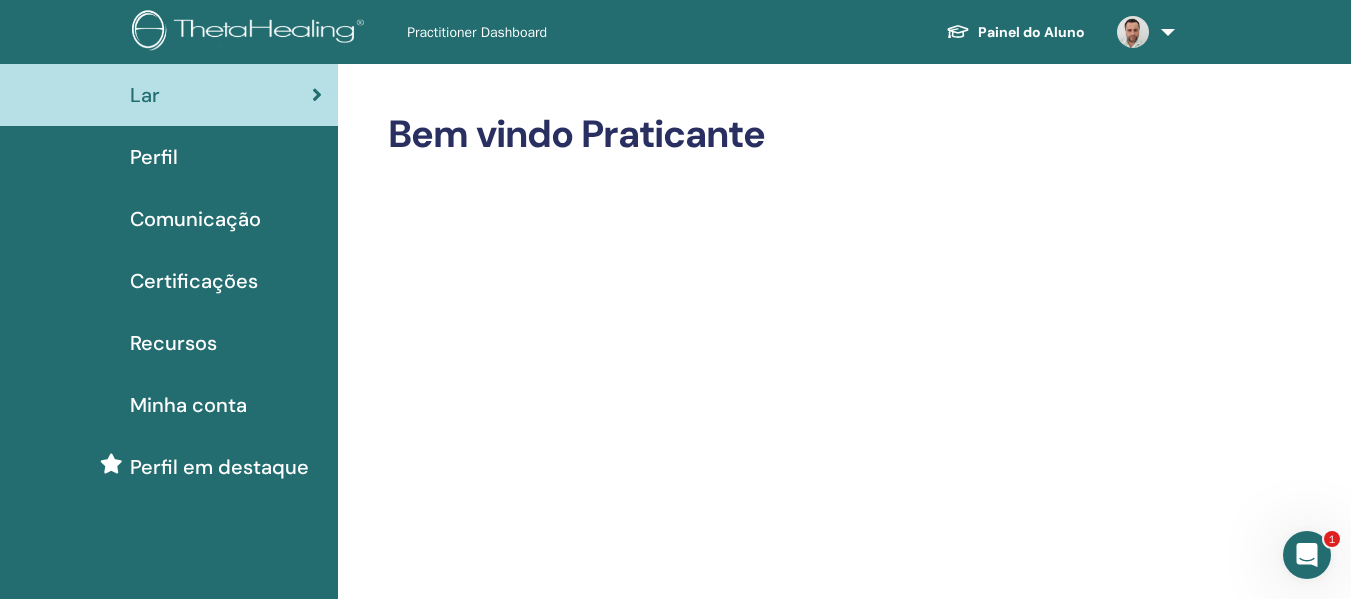 click on "Certificações" at bounding box center [194, 281] 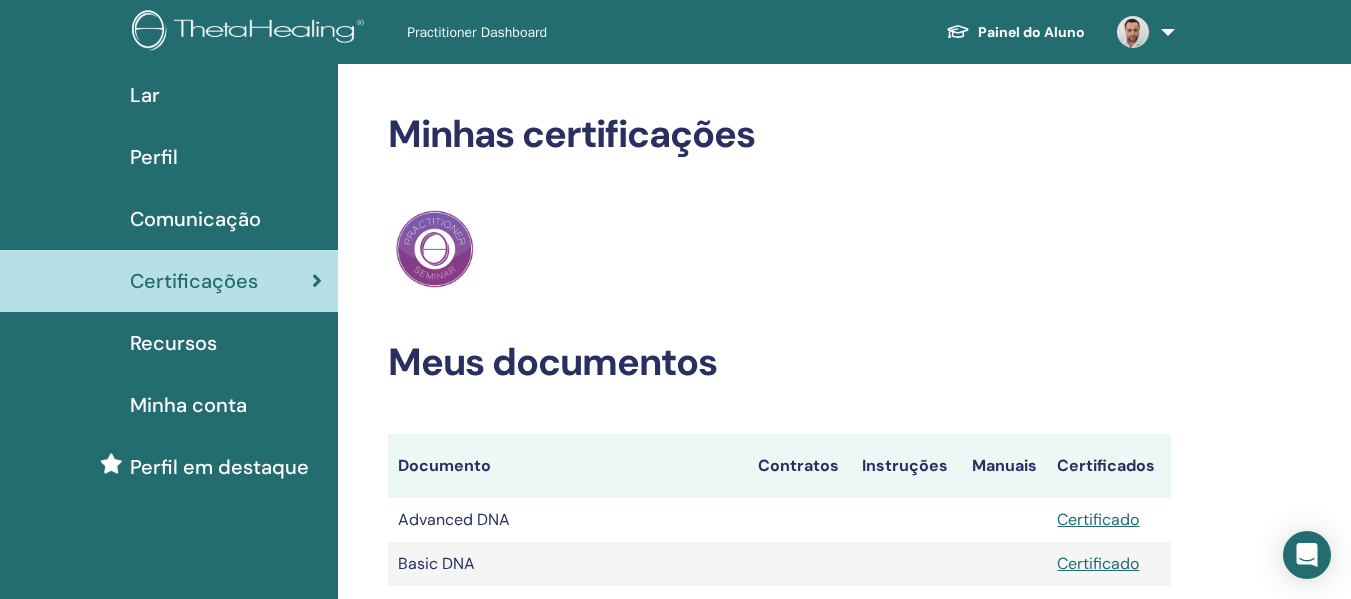 scroll, scrollTop: 0, scrollLeft: 0, axis: both 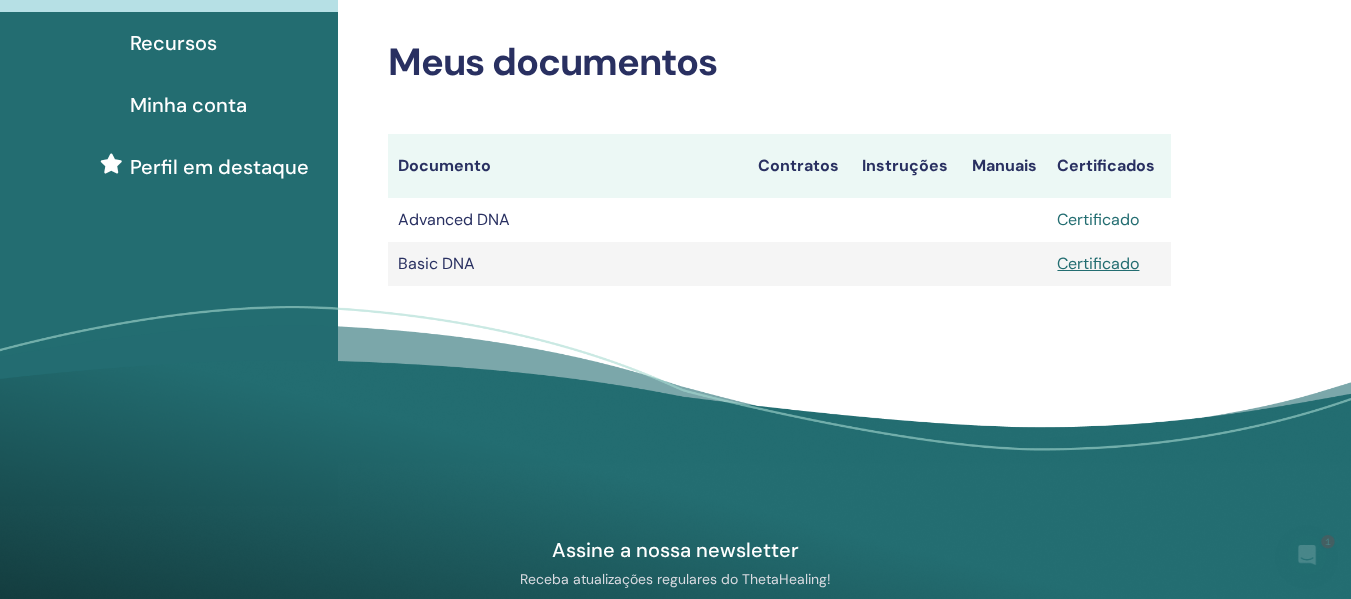 click on "Certificado" at bounding box center [1098, 219] 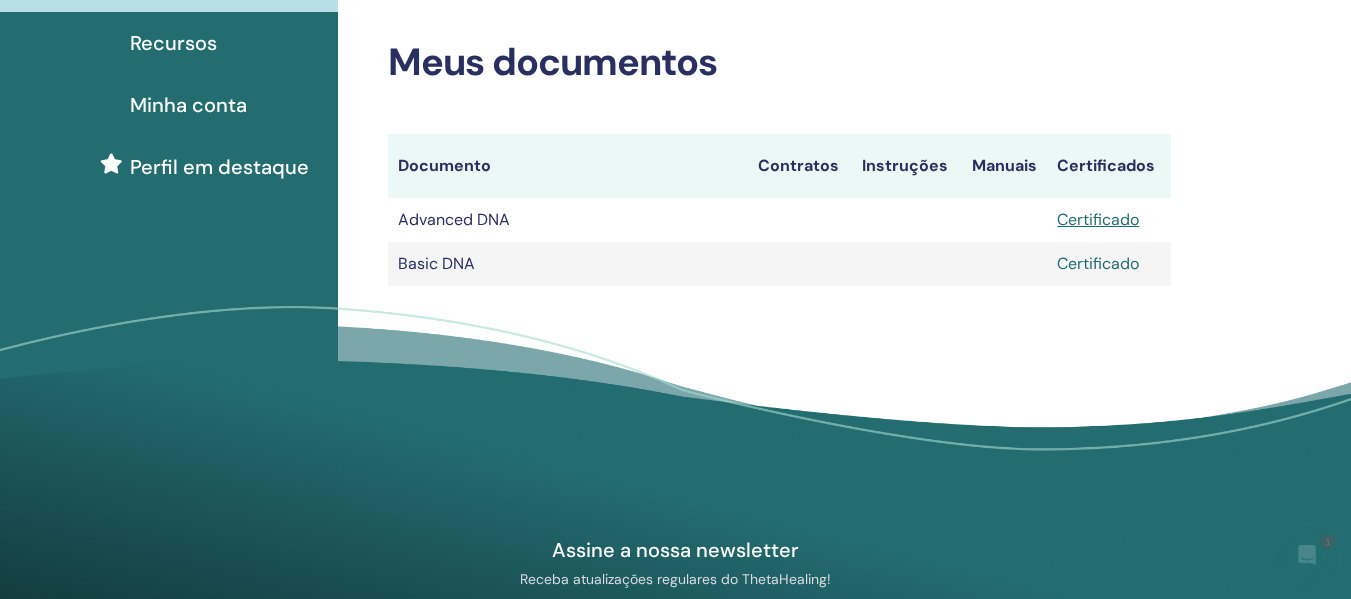 click on "Certificado" at bounding box center [1098, 263] 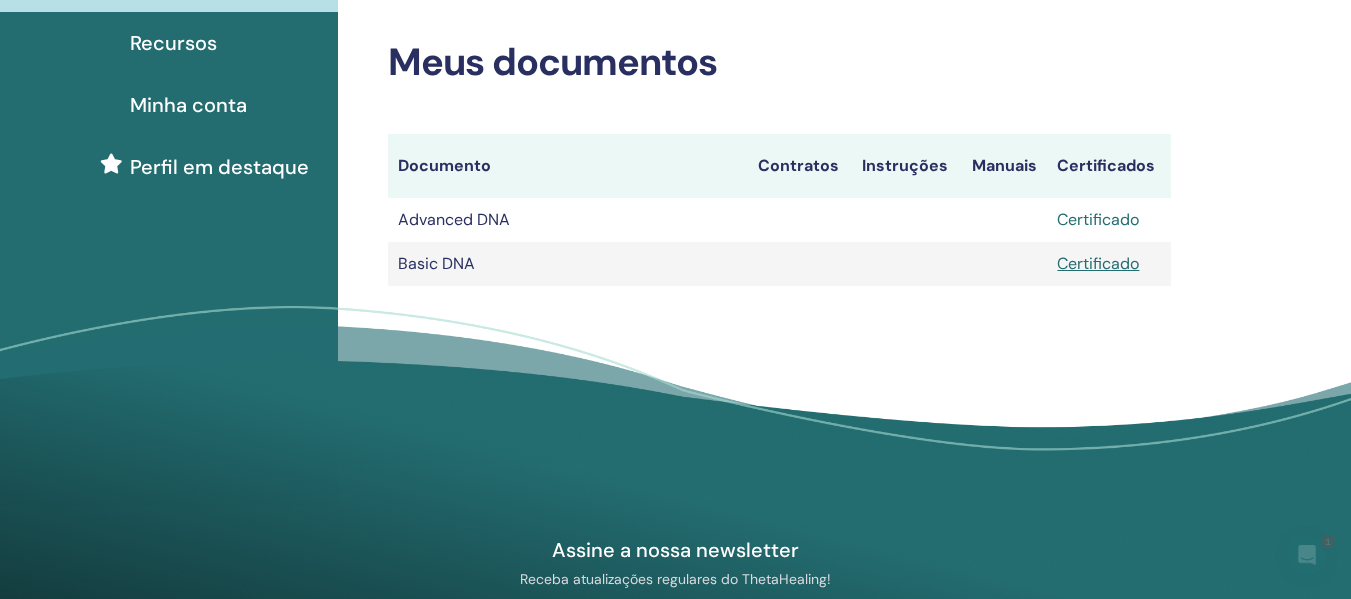 click on "Certificado" at bounding box center (1098, 219) 